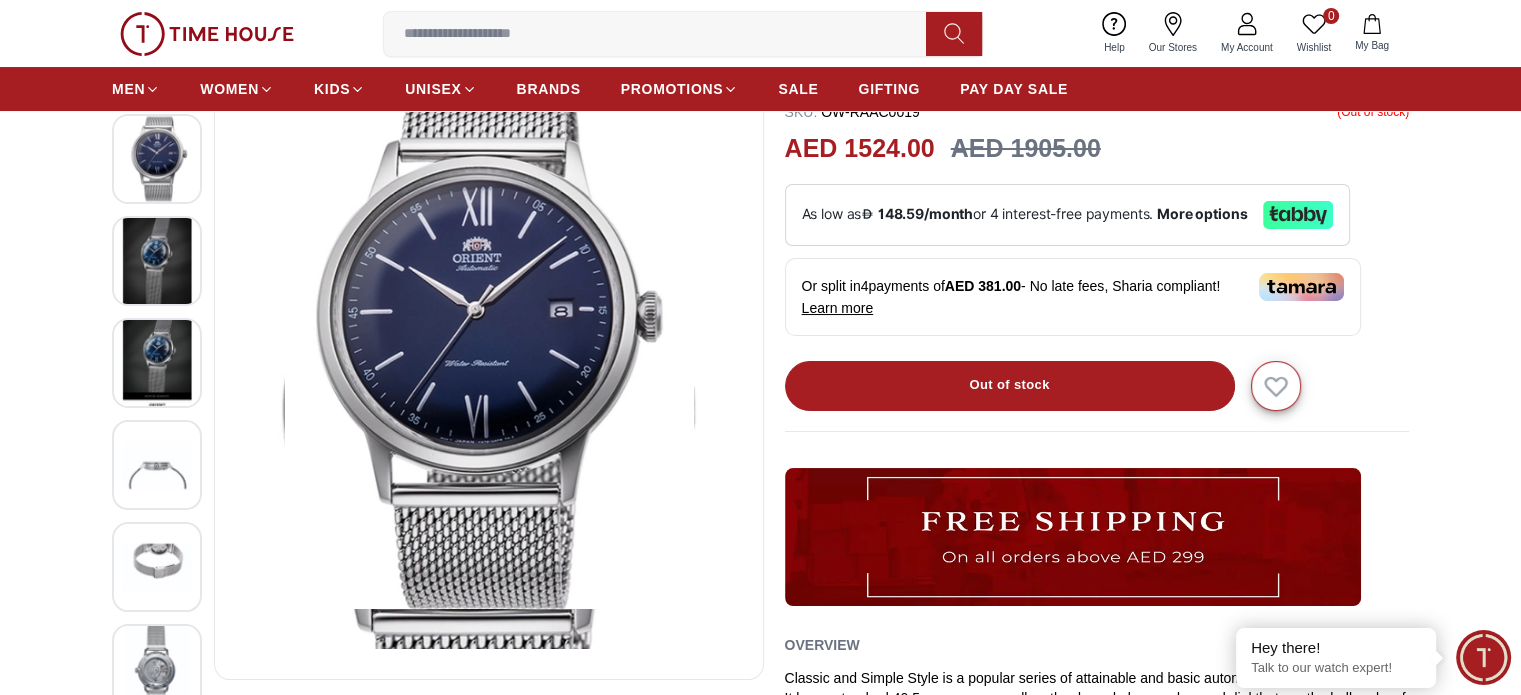 scroll, scrollTop: 207, scrollLeft: 0, axis: vertical 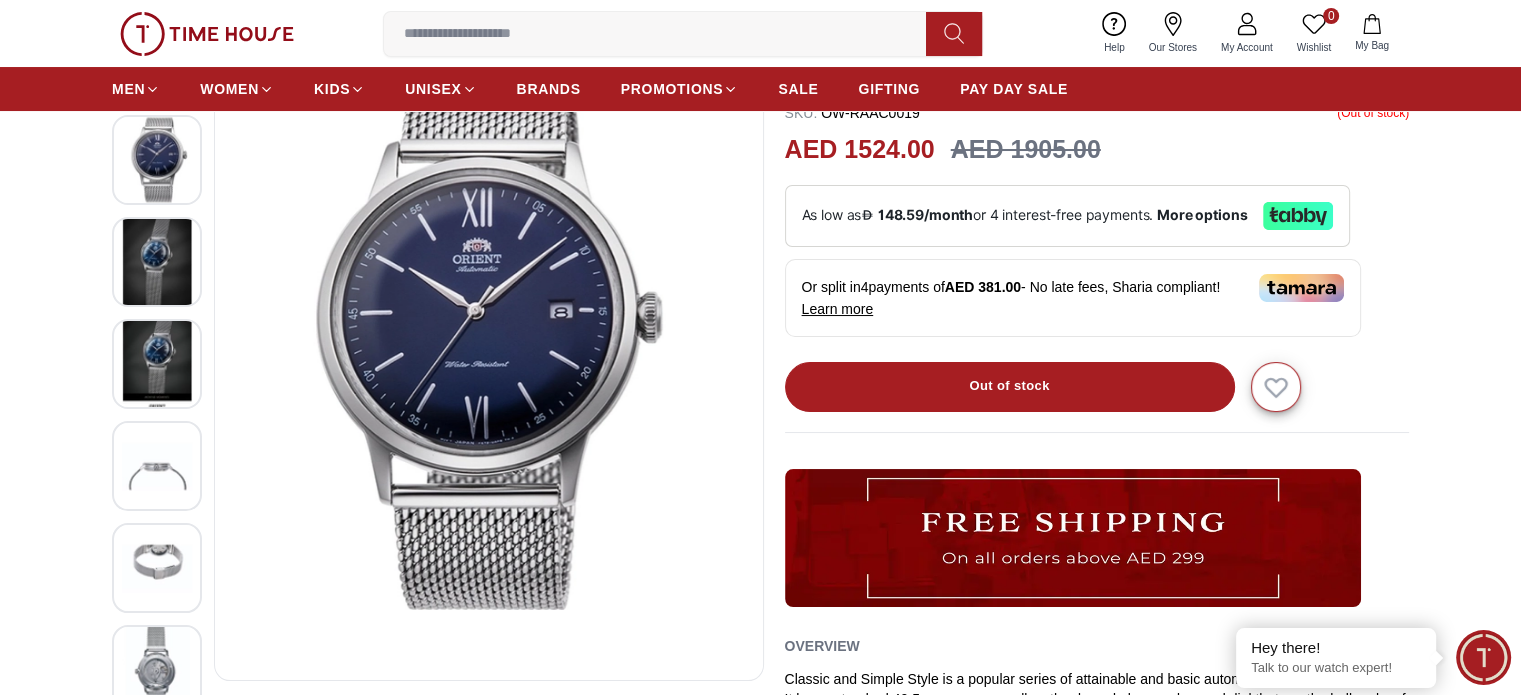 click at bounding box center [157, 261] 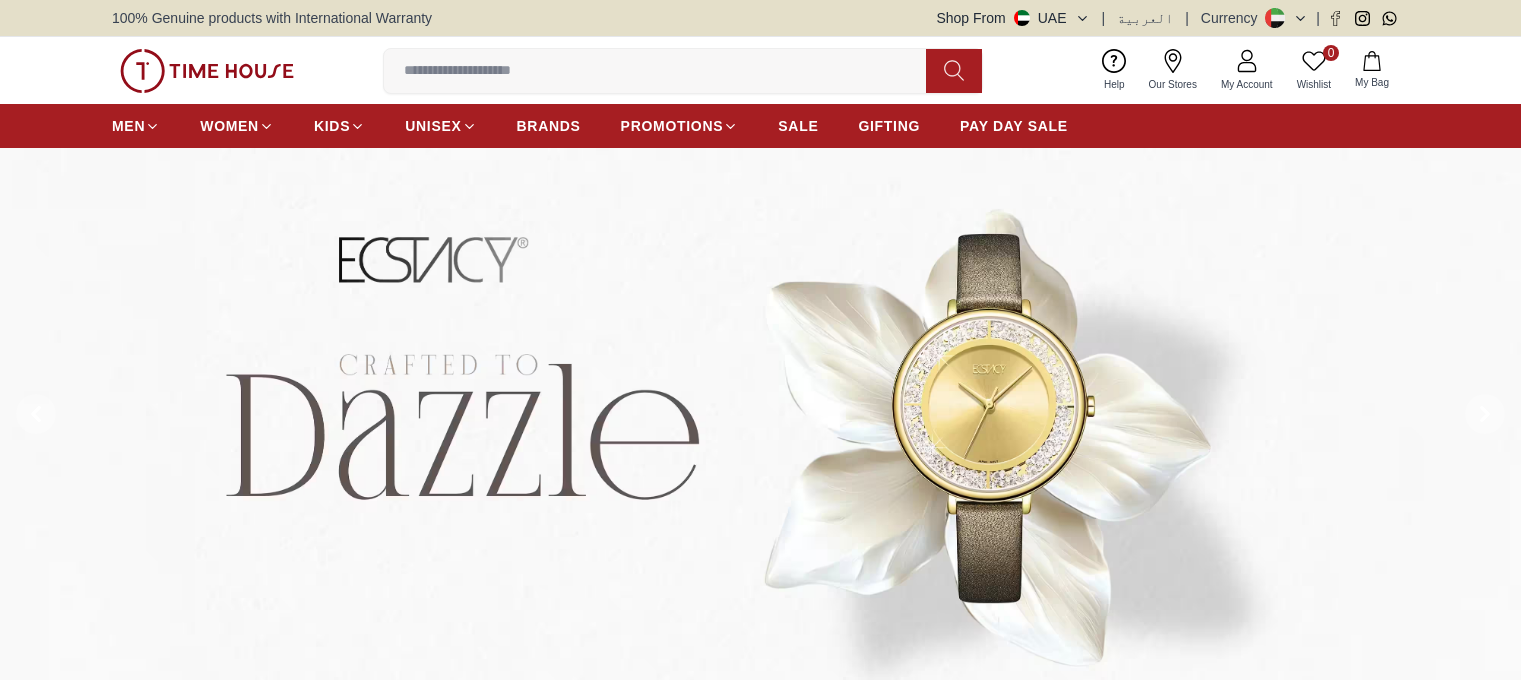 scroll, scrollTop: 0, scrollLeft: 0, axis: both 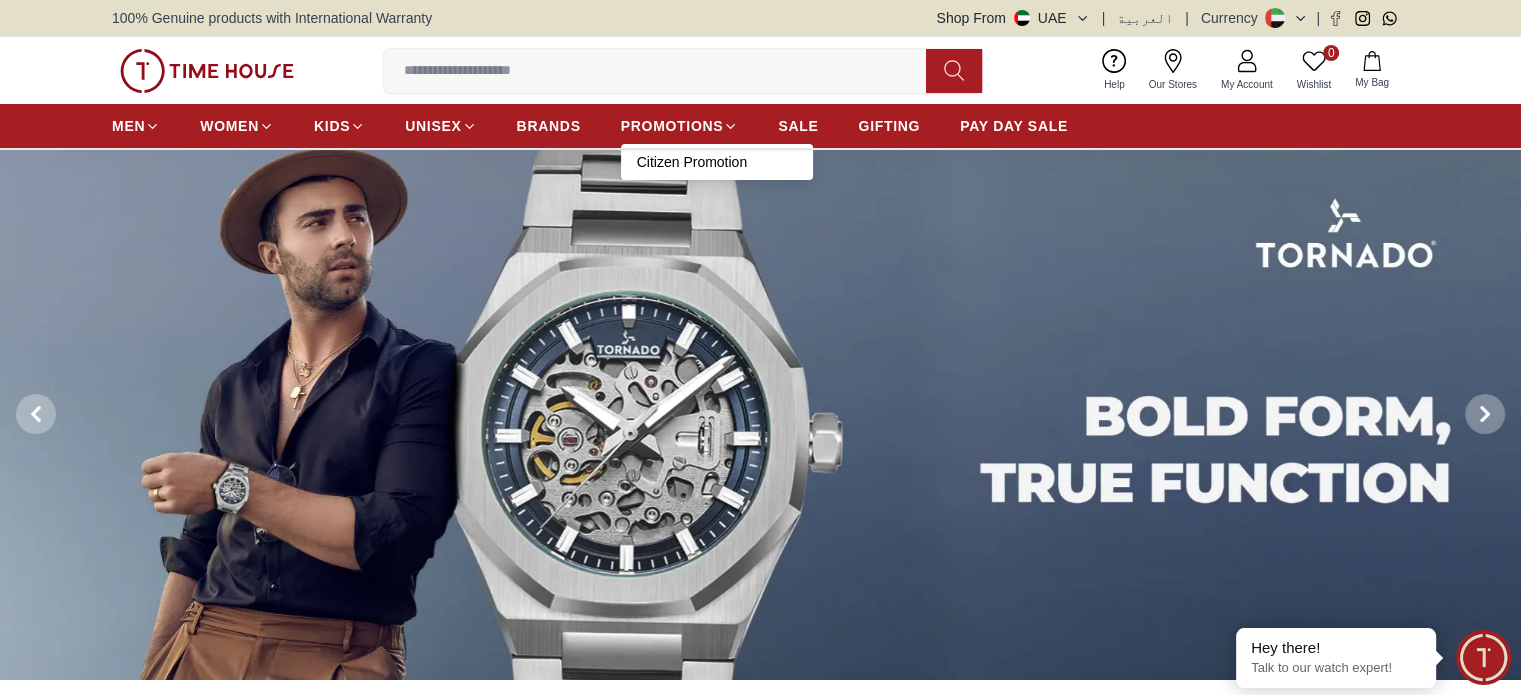 click on "MEN WOMEN KIDS UNISEX BRANDS PROMOTIONS Citizen Promotion SALE GIFTING PAY DAY SALE" at bounding box center [590, 126] 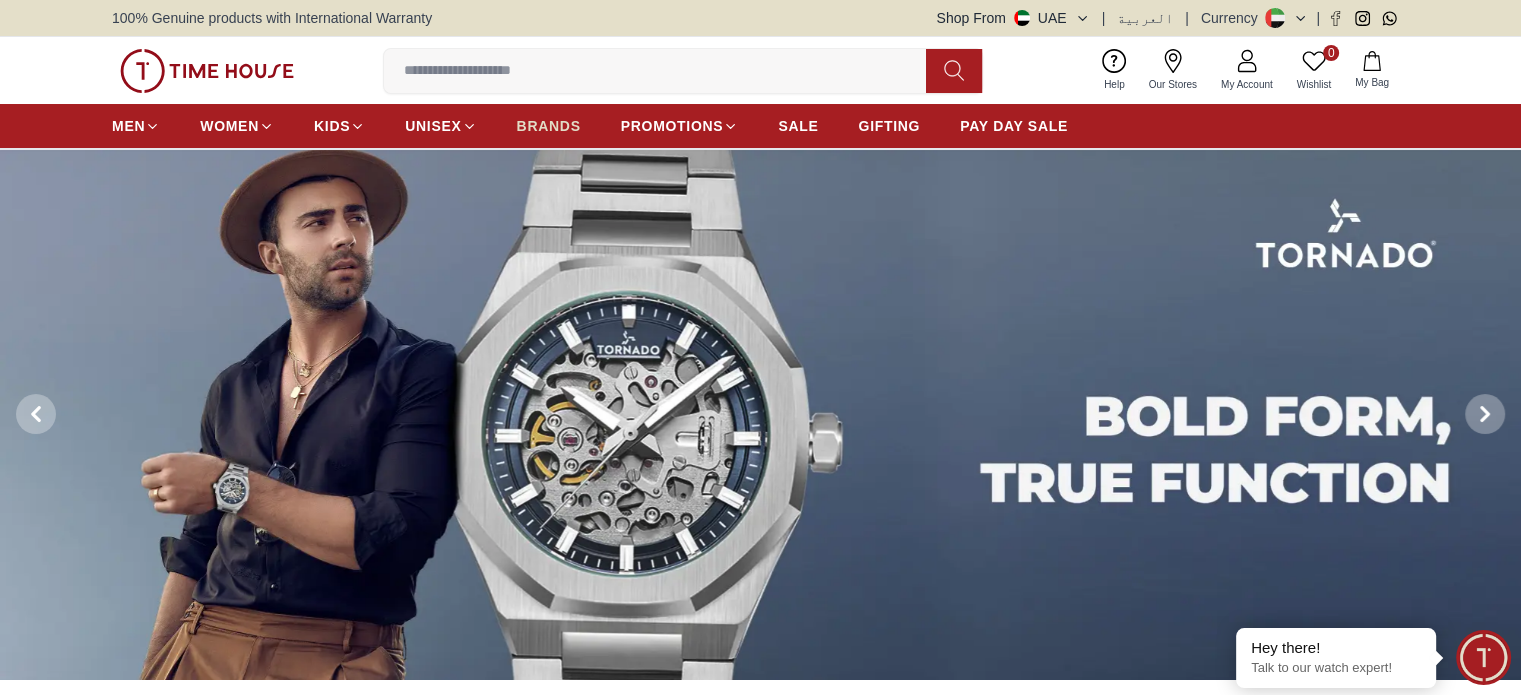 click on "BRANDS" at bounding box center [549, 126] 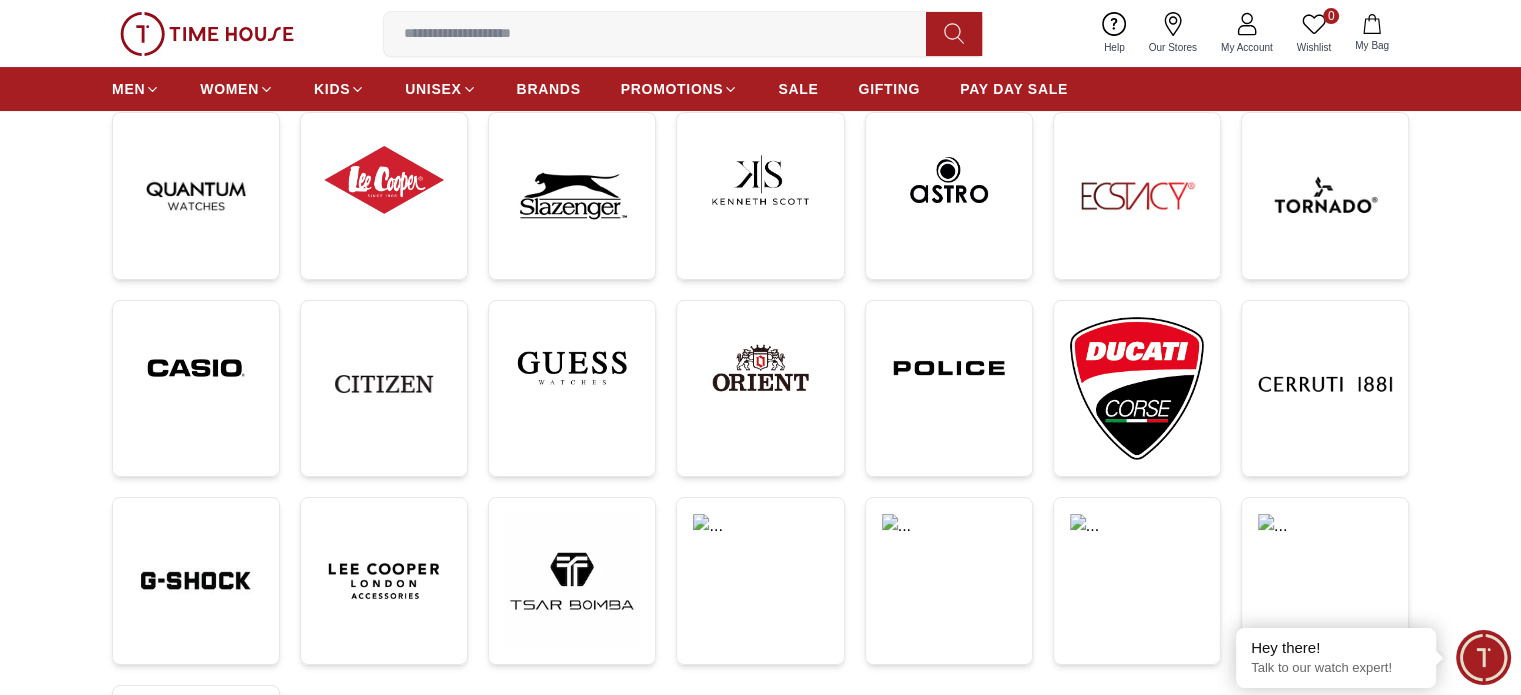 scroll, scrollTop: 320, scrollLeft: 0, axis: vertical 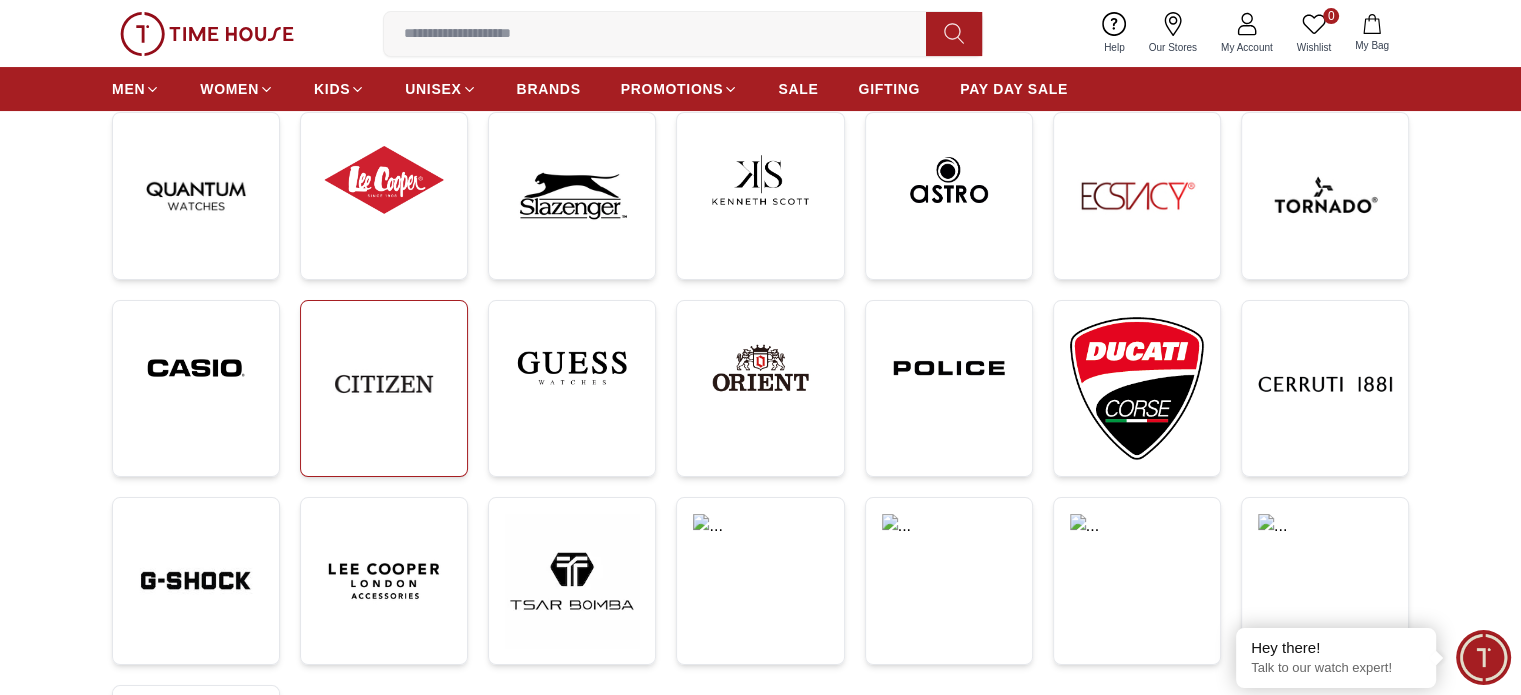click at bounding box center (384, 384) 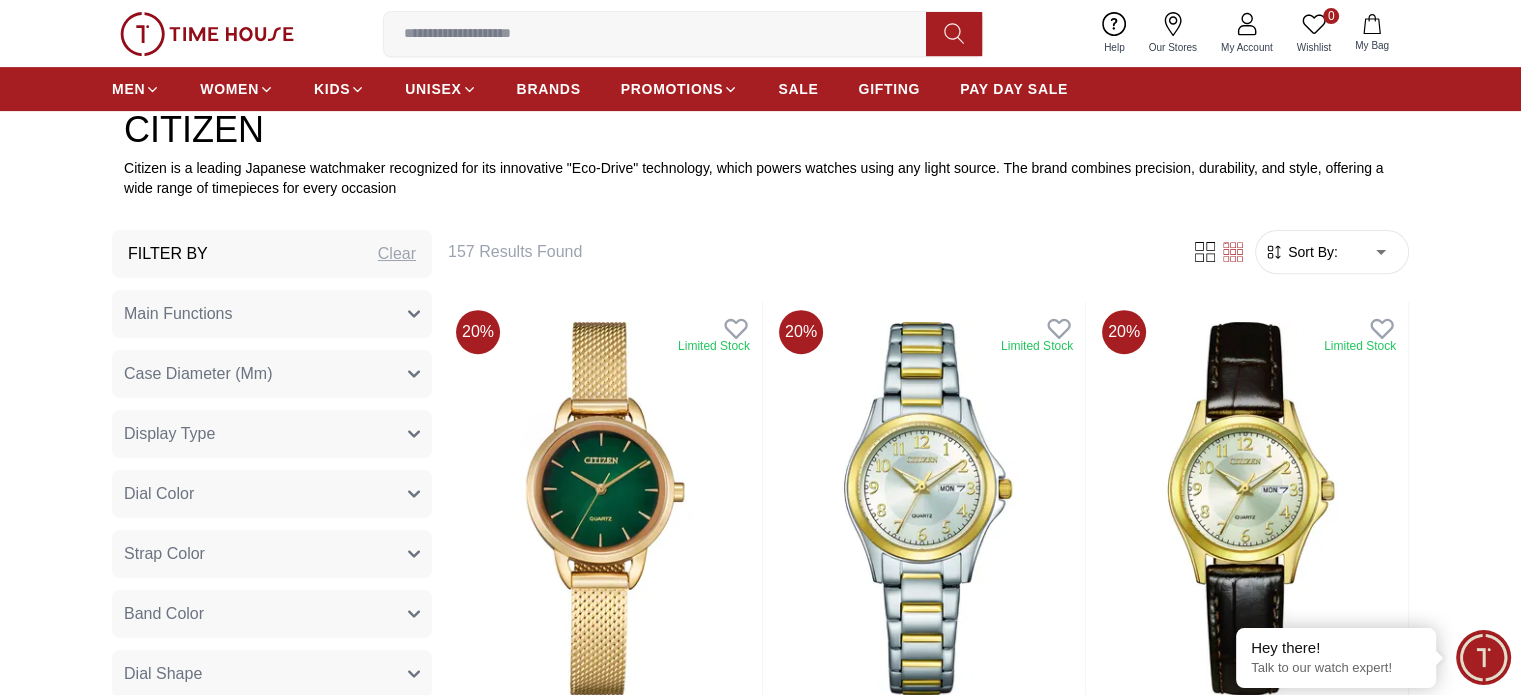 scroll, scrollTop: 724, scrollLeft: 0, axis: vertical 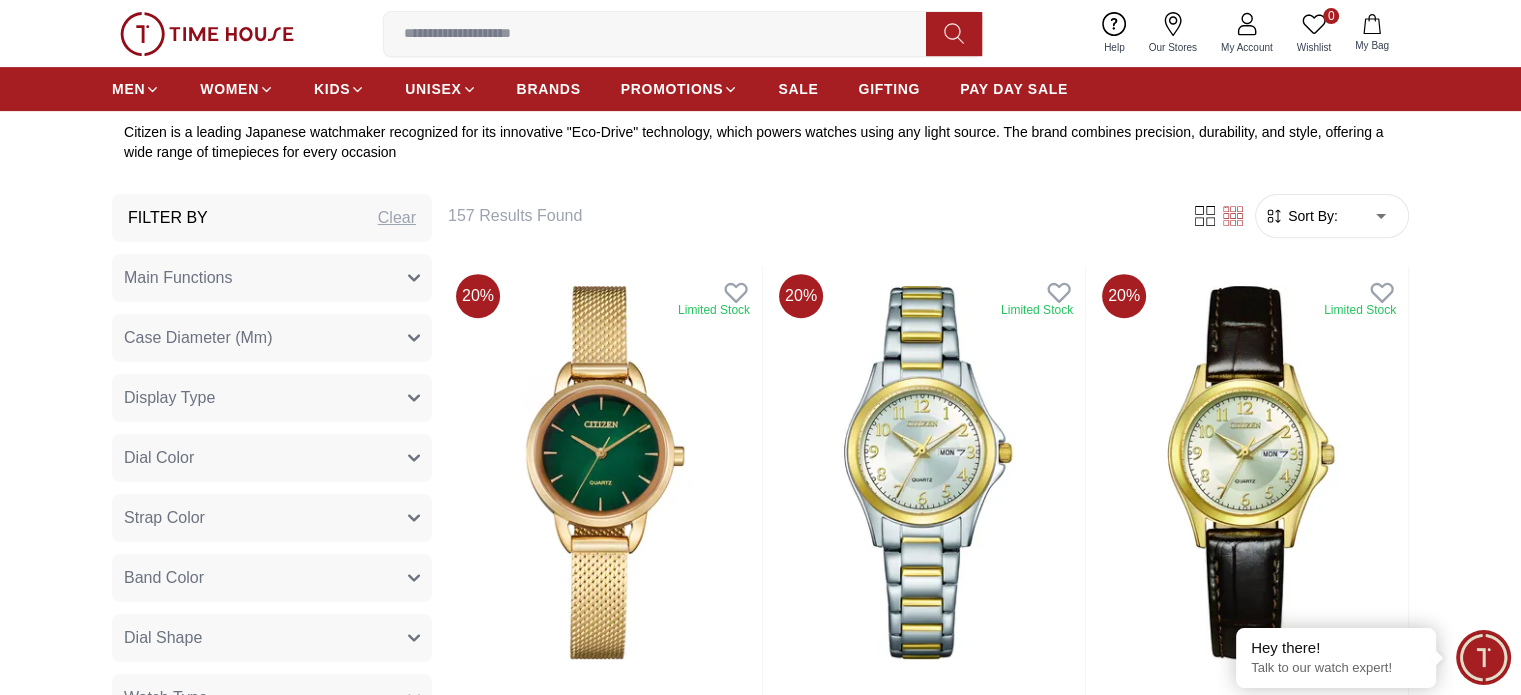 click on "Main Functions" at bounding box center [272, 278] 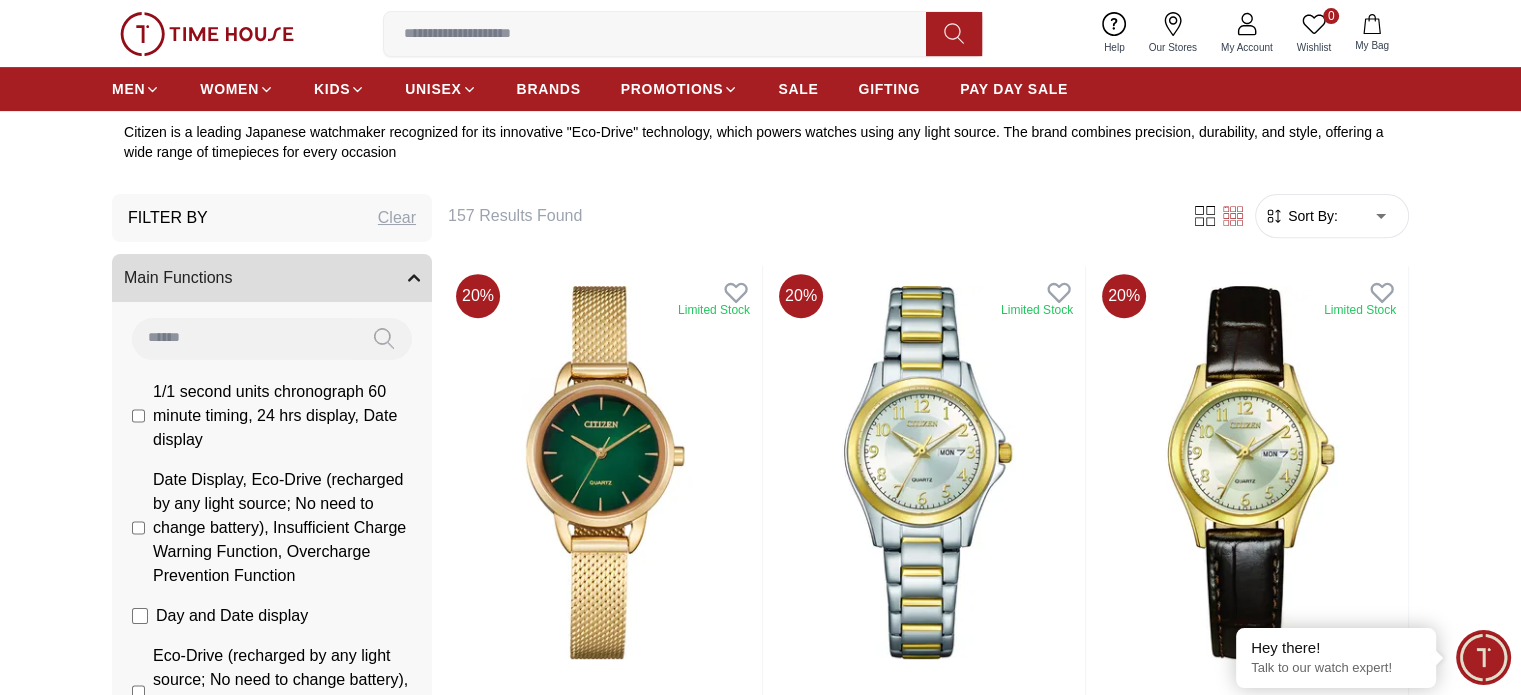 click 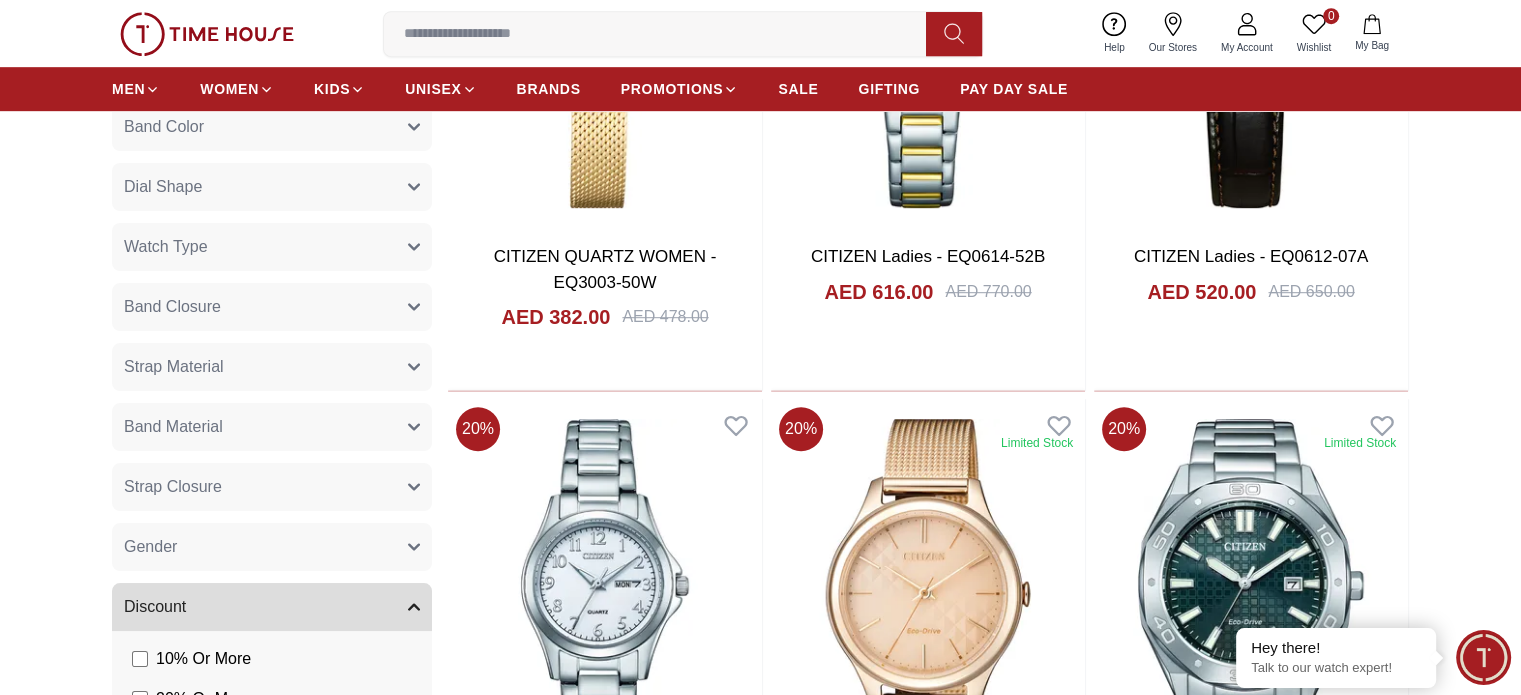 scroll, scrollTop: 1176, scrollLeft: 0, axis: vertical 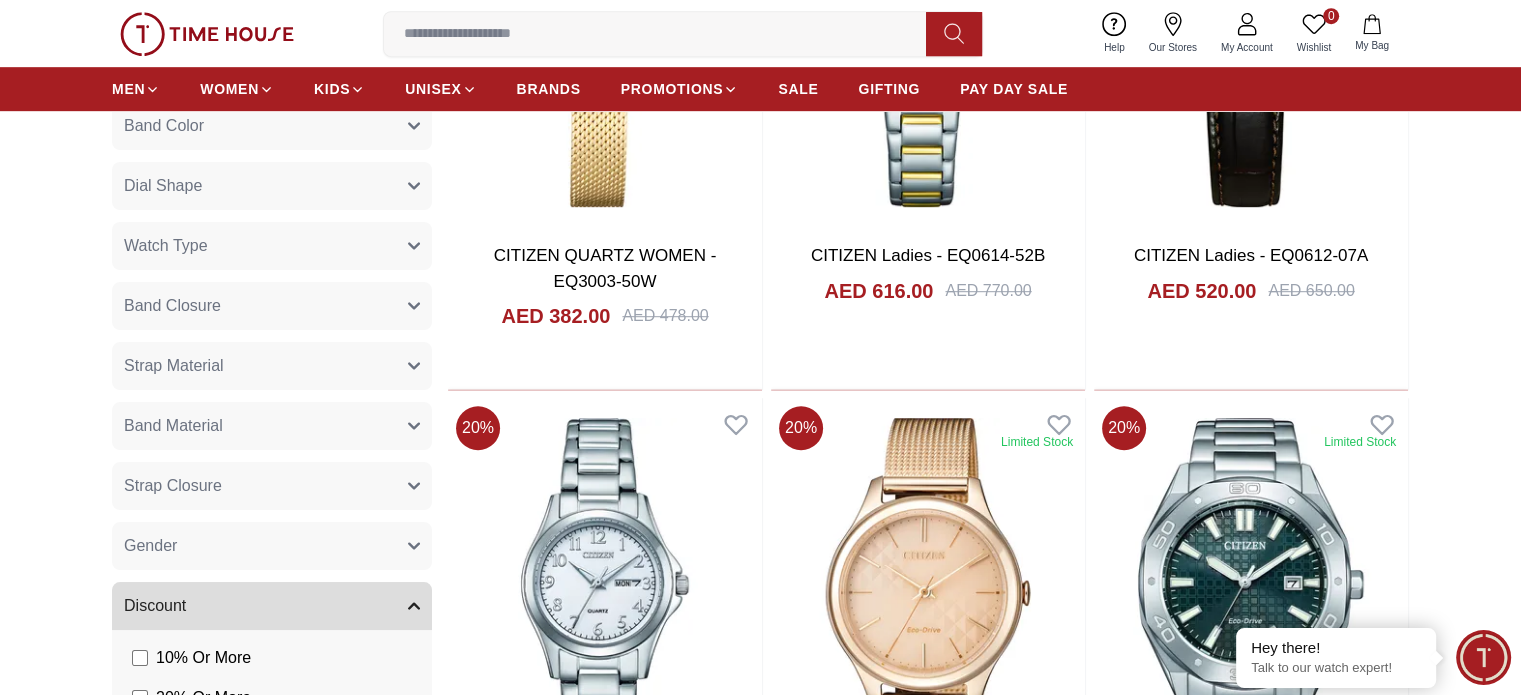 click on "Gender" at bounding box center [272, 546] 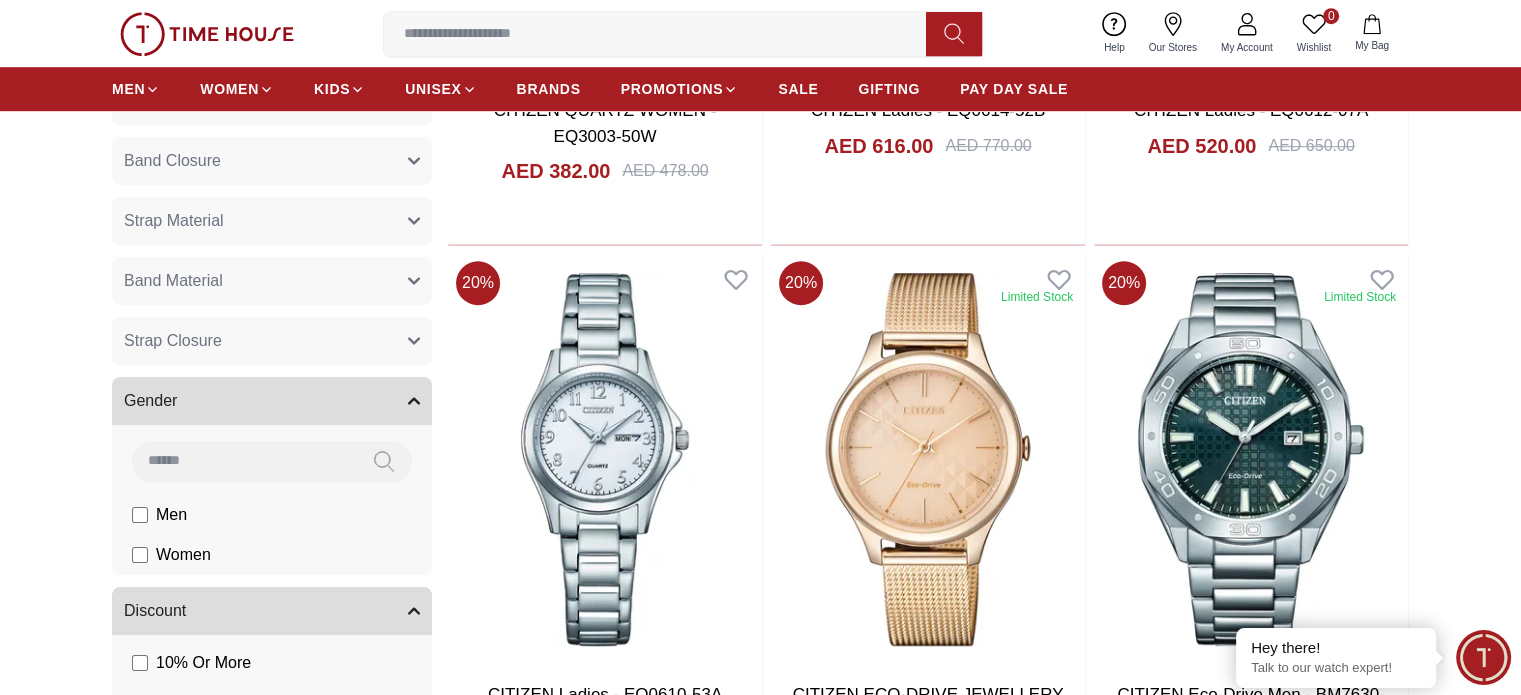 scroll, scrollTop: 1324, scrollLeft: 0, axis: vertical 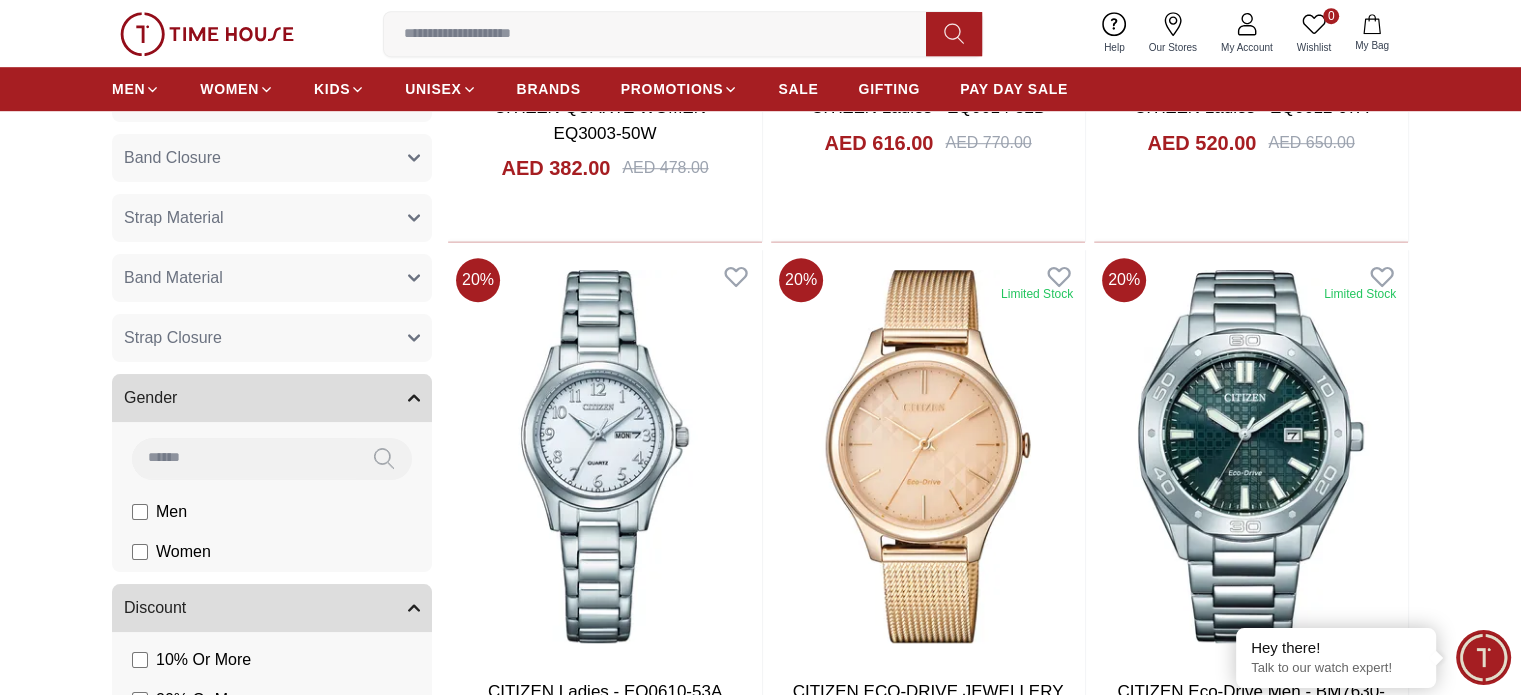 click on "Gender" at bounding box center (272, 398) 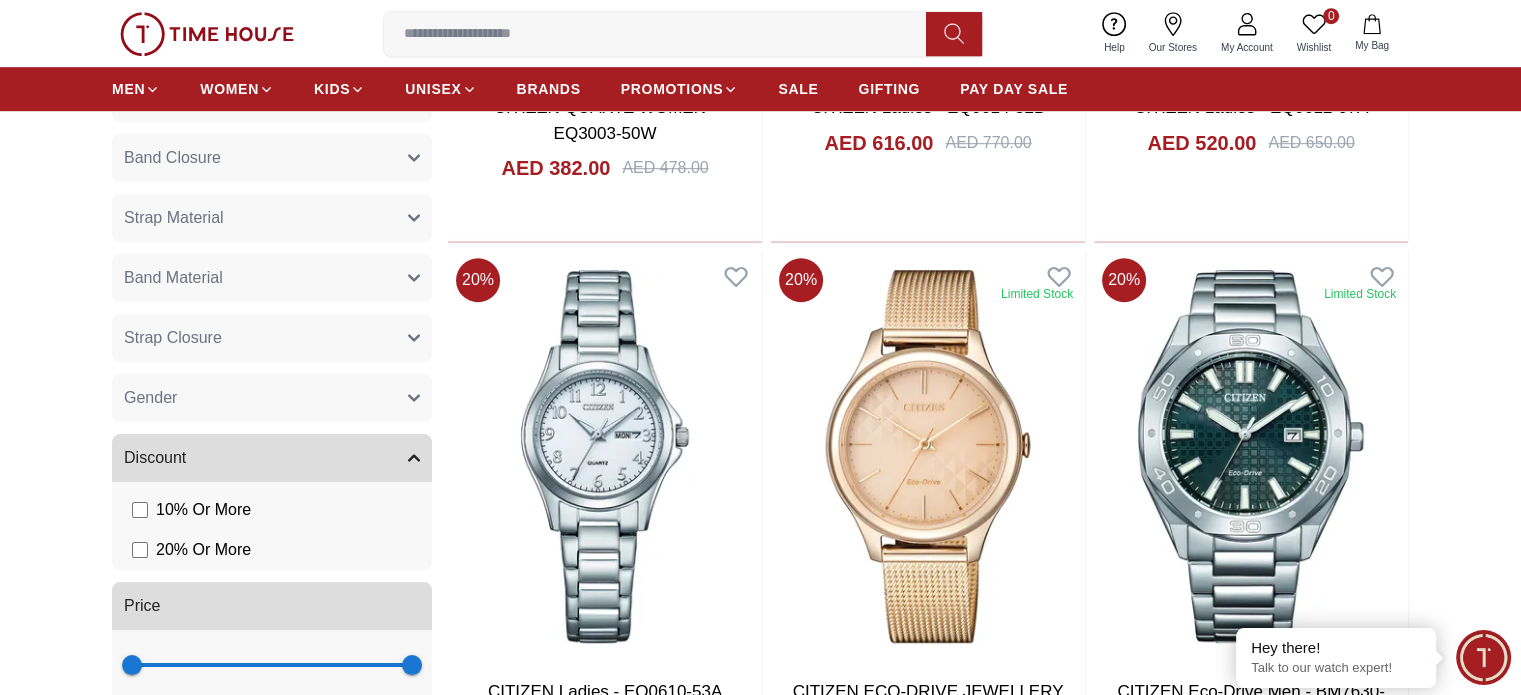 click on "Gender" at bounding box center (272, 398) 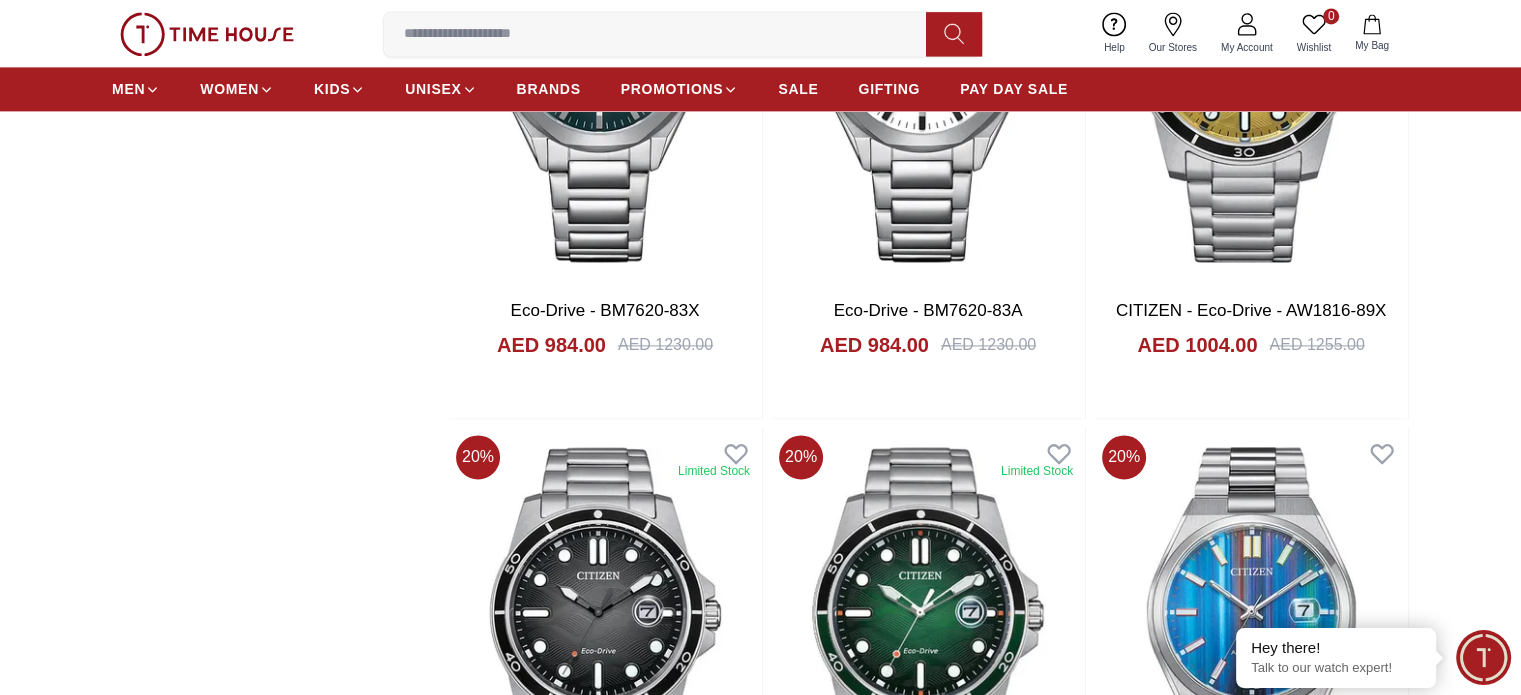scroll, scrollTop: 2849, scrollLeft: 0, axis: vertical 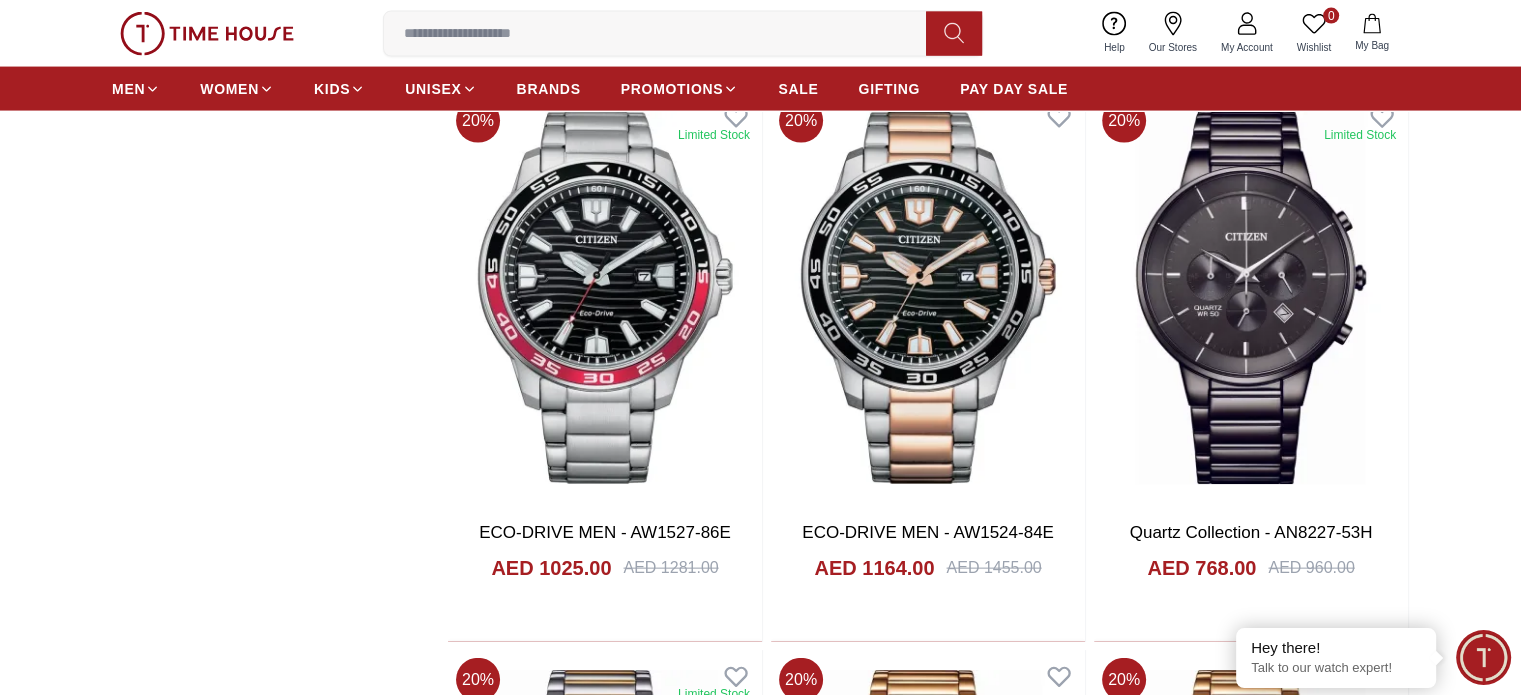 click at bounding box center [207, 34] 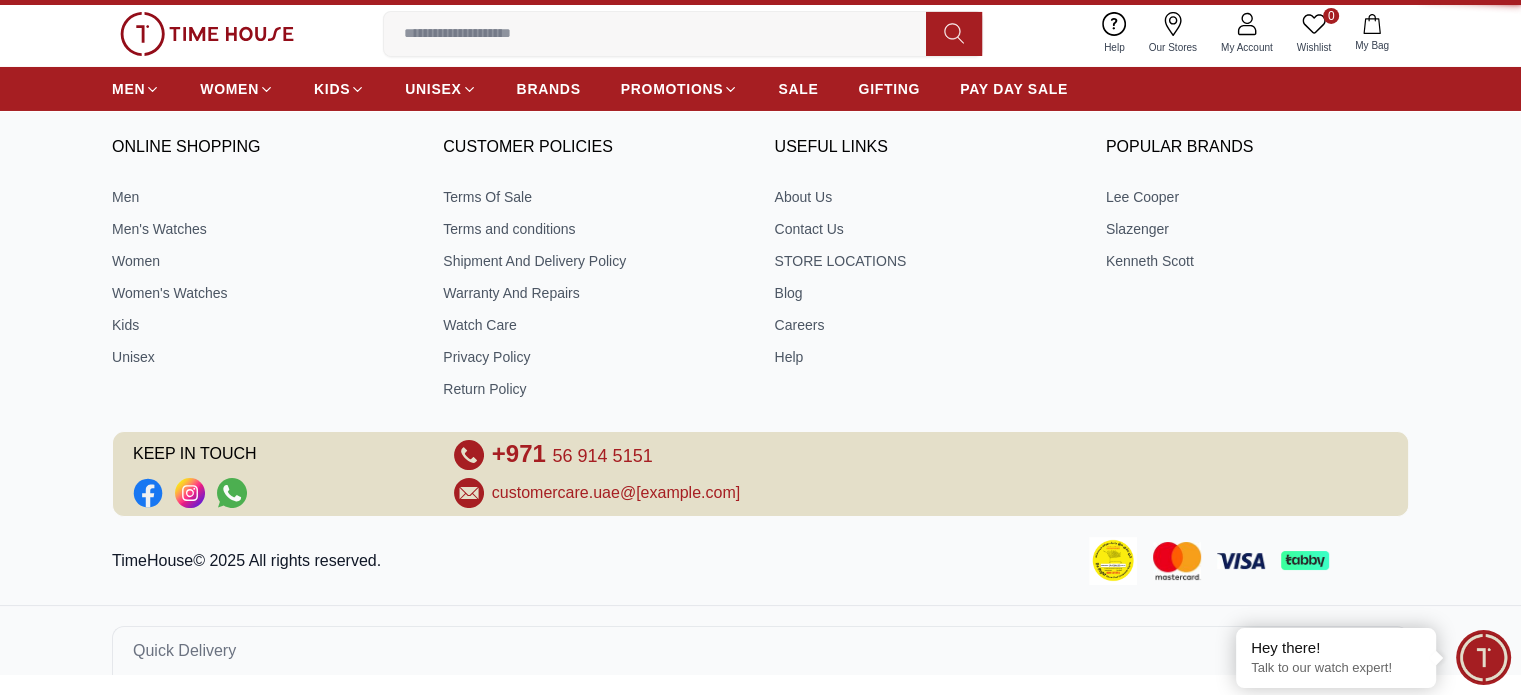 scroll, scrollTop: 0, scrollLeft: 0, axis: both 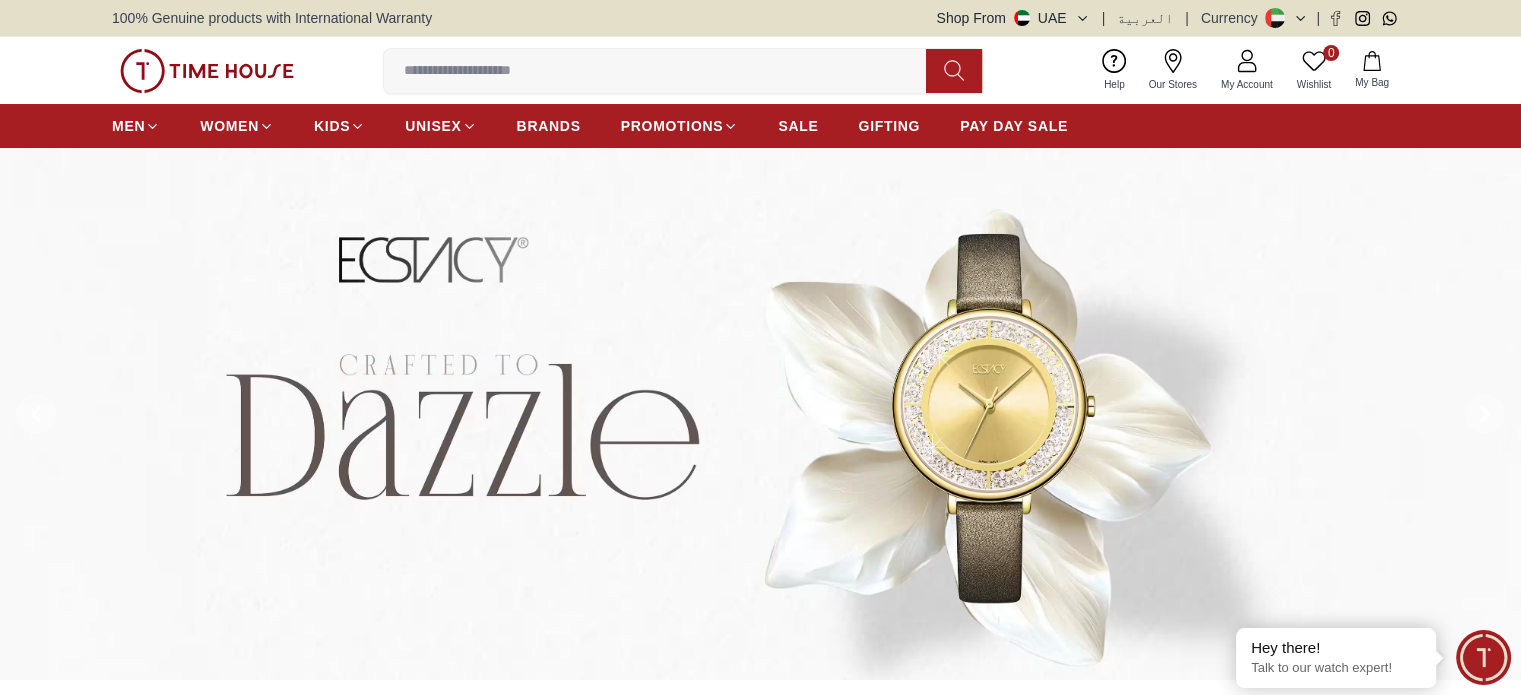 click on "Our Stores" at bounding box center (1173, 70) 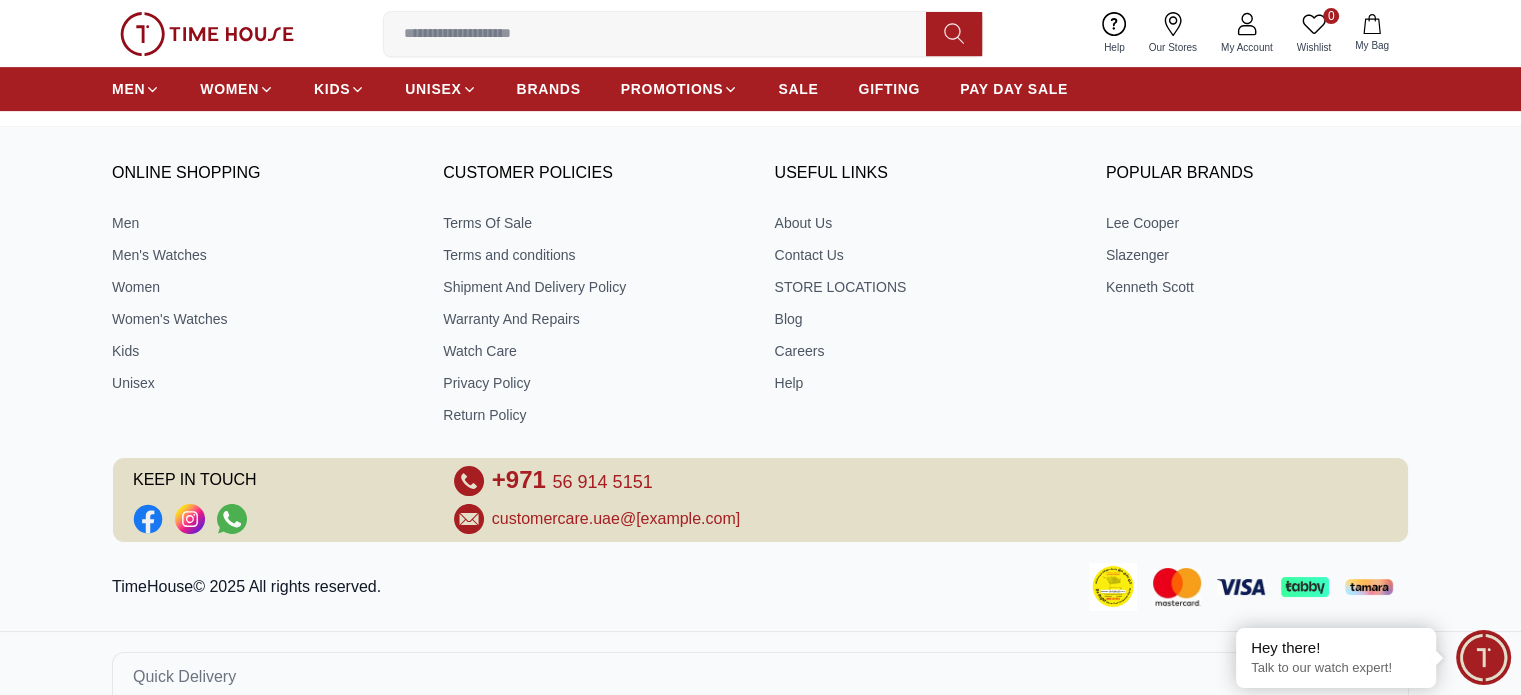 scroll, scrollTop: 808, scrollLeft: 0, axis: vertical 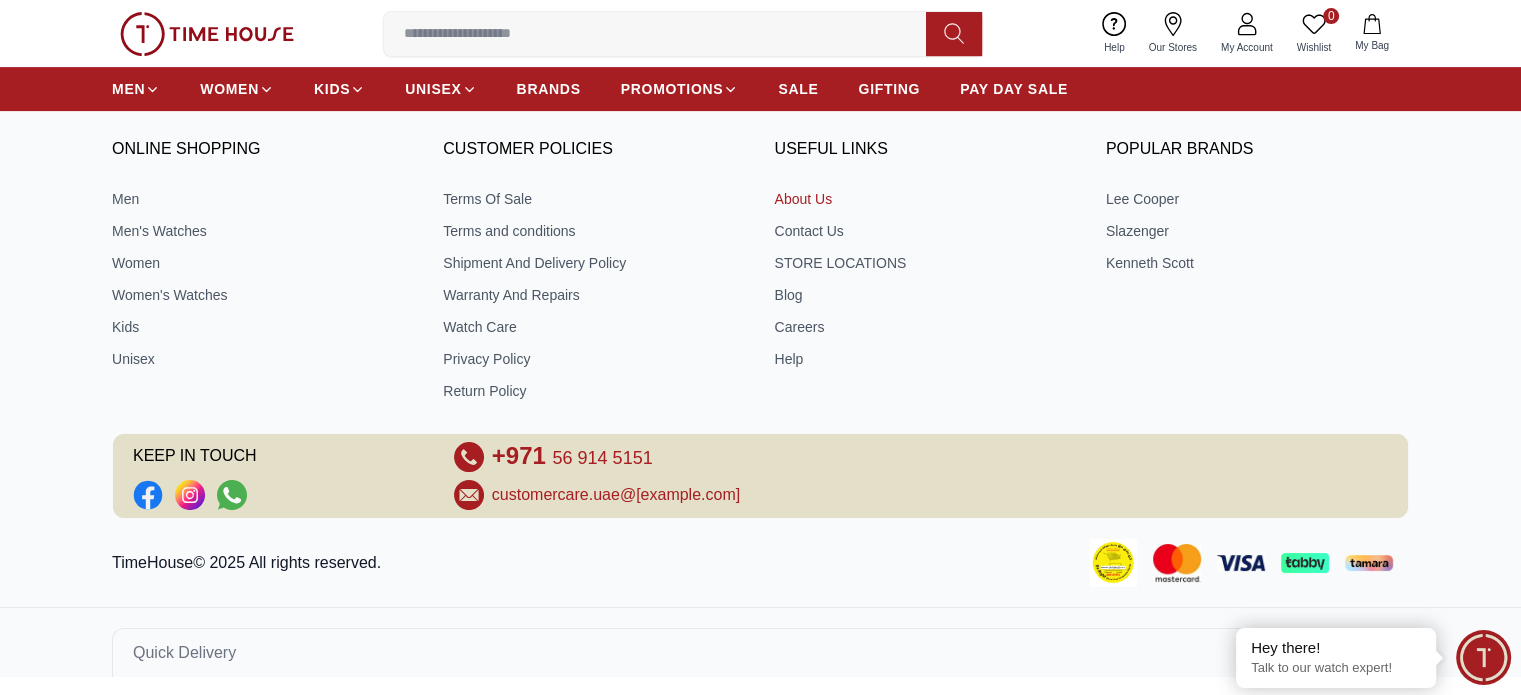 click on "About Us" at bounding box center [926, 199] 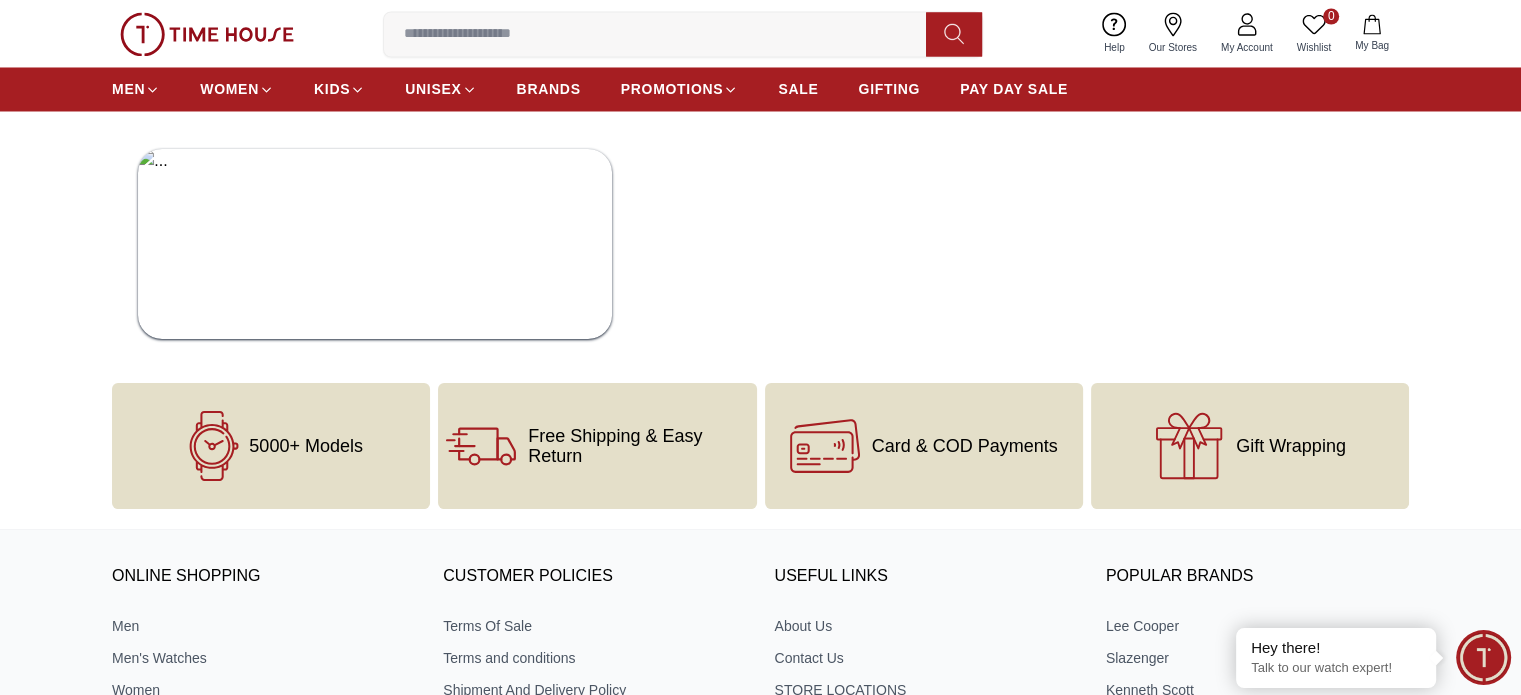 scroll, scrollTop: 4011, scrollLeft: 0, axis: vertical 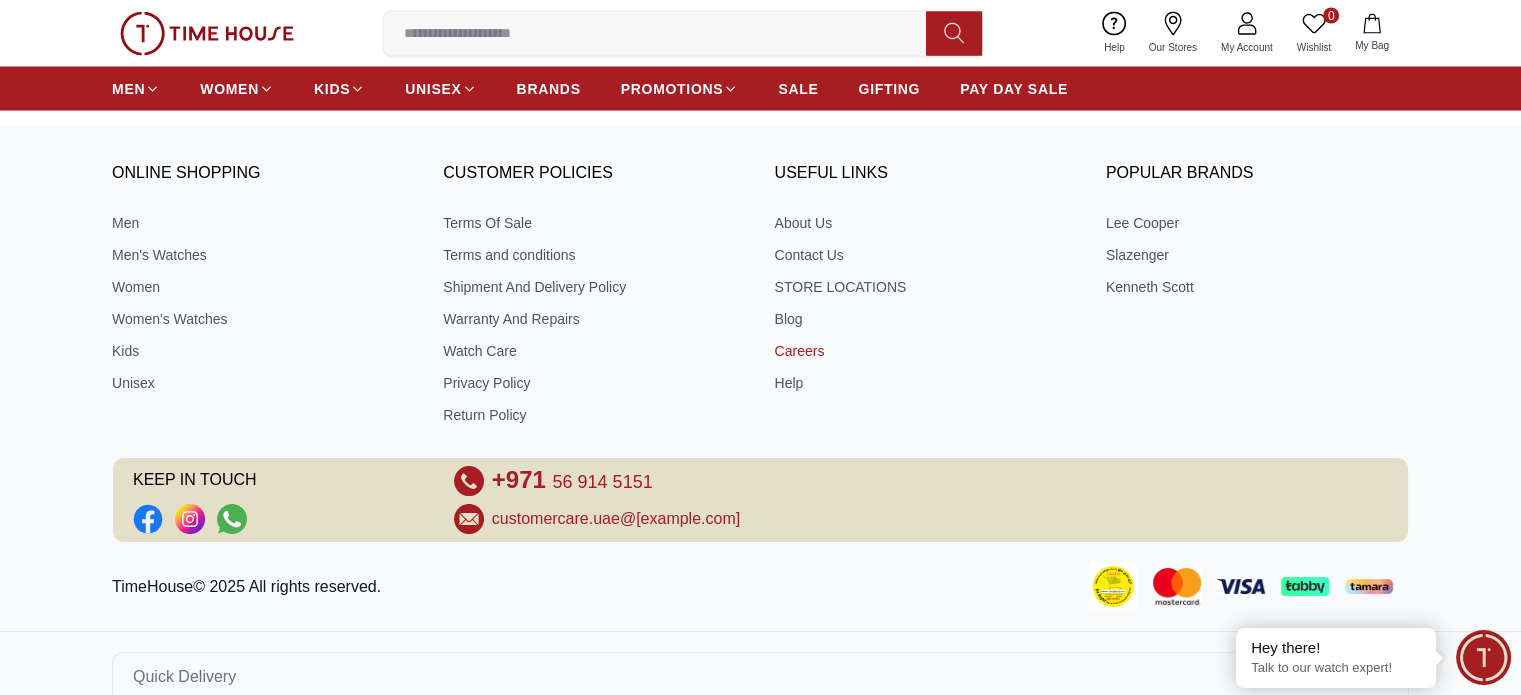 click on "Careers" at bounding box center (926, 351) 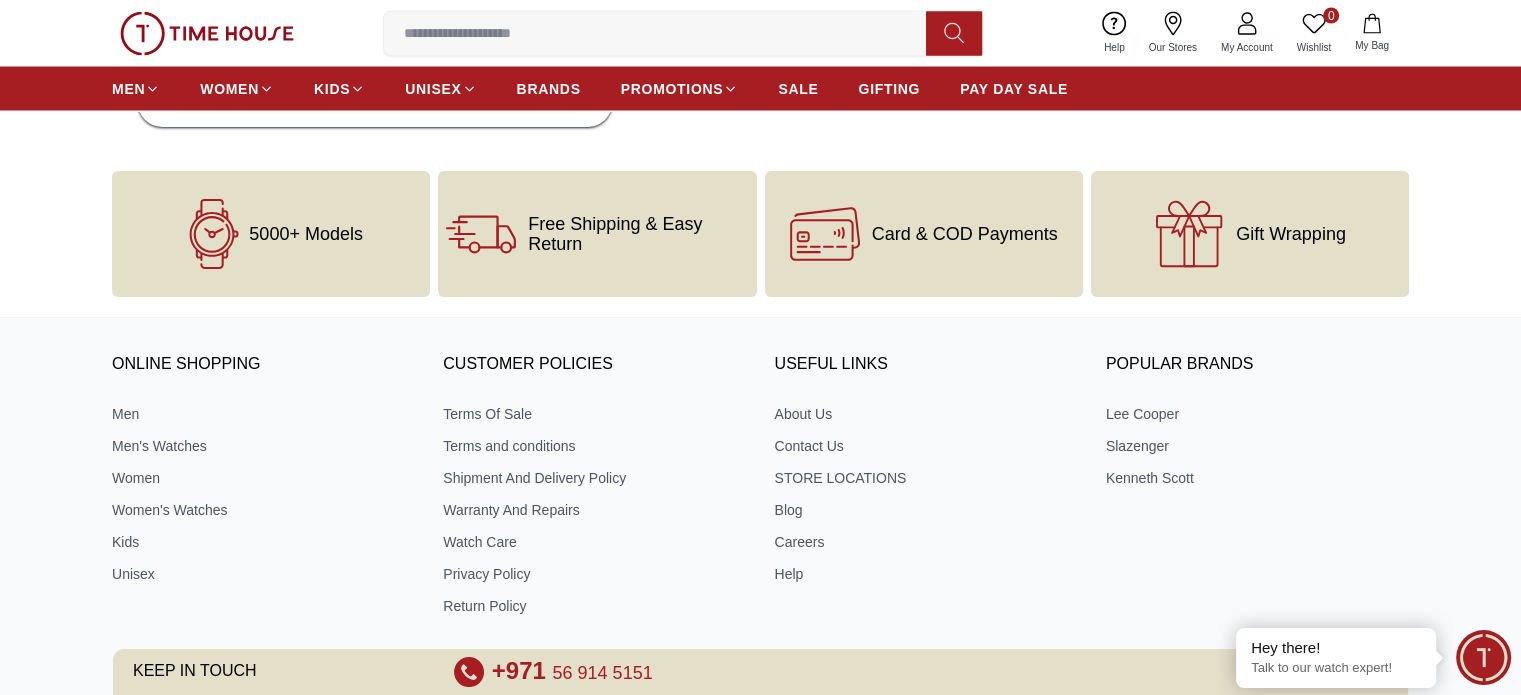 scroll, scrollTop: 3820, scrollLeft: 0, axis: vertical 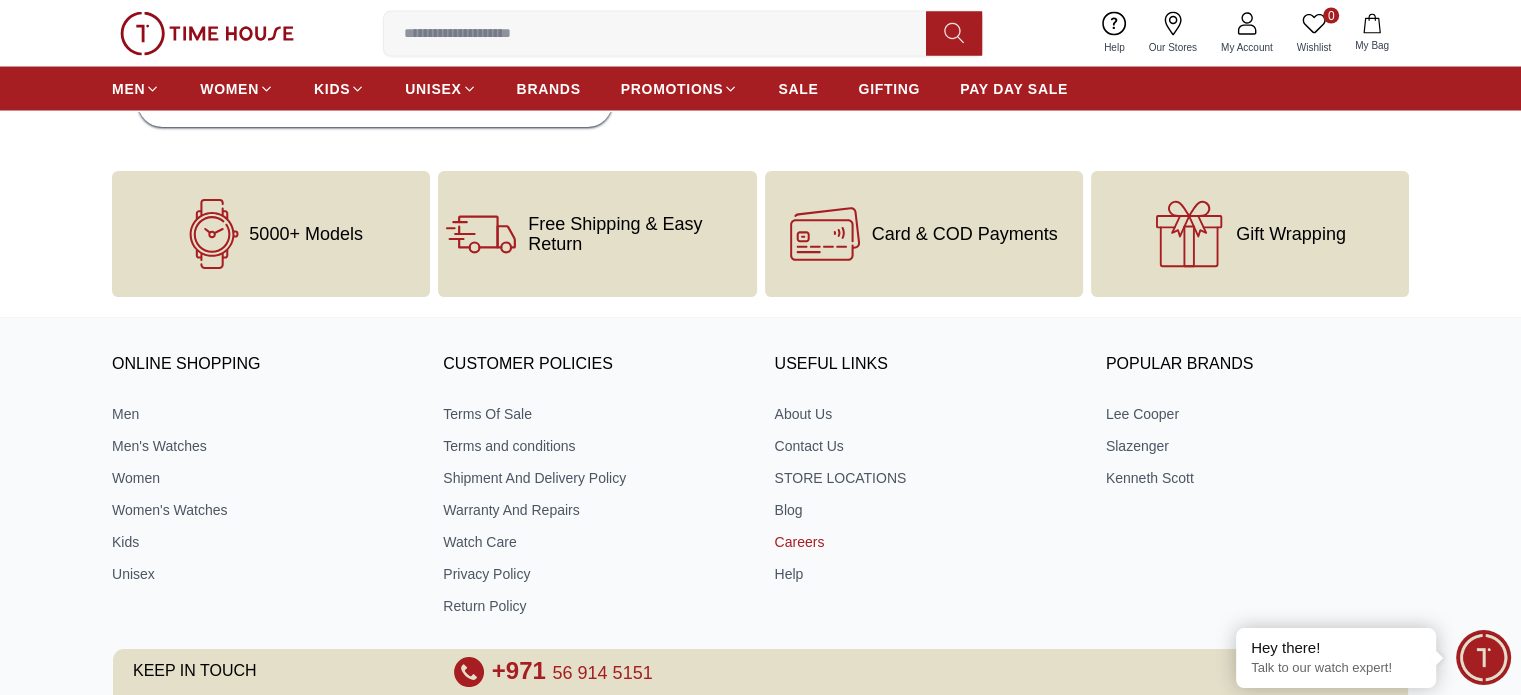 click on "Careers" at bounding box center (926, 542) 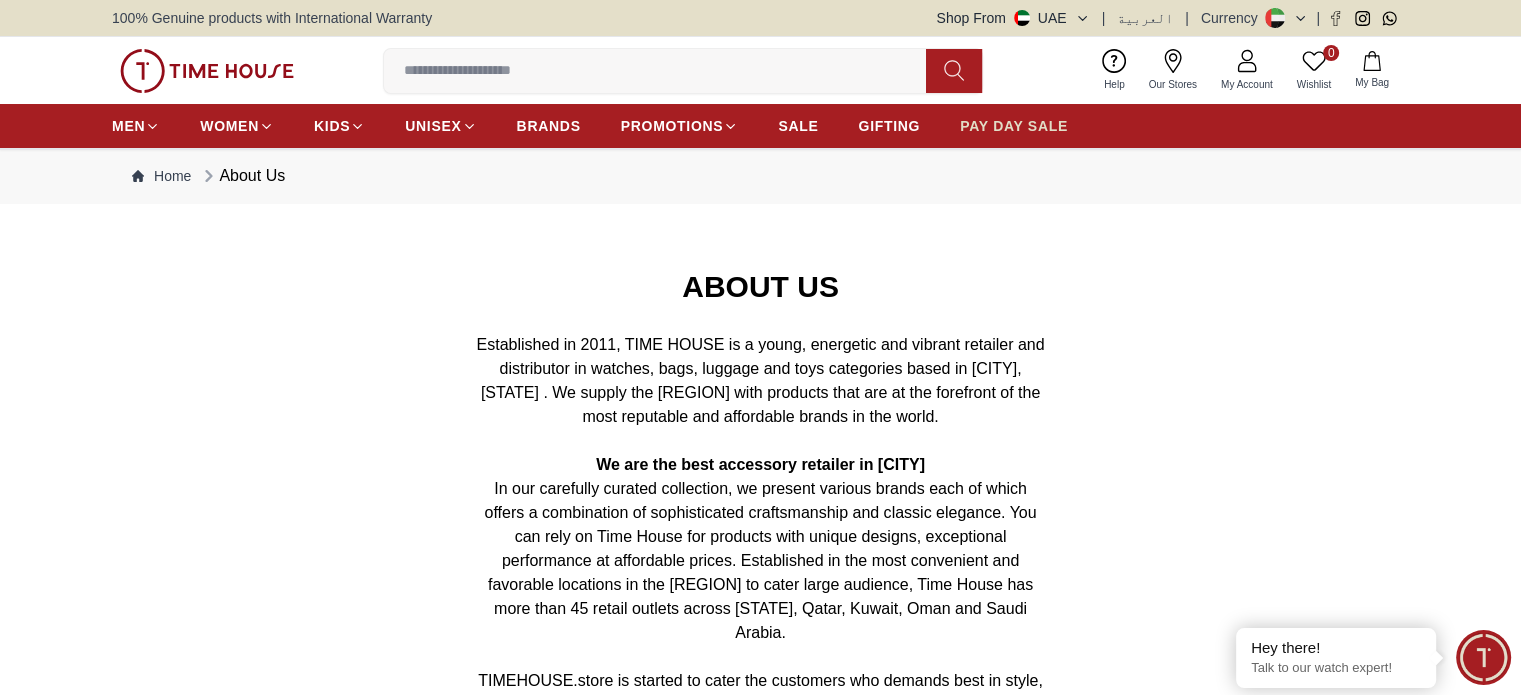 click on "PAY DAY SALE" at bounding box center (1014, 126) 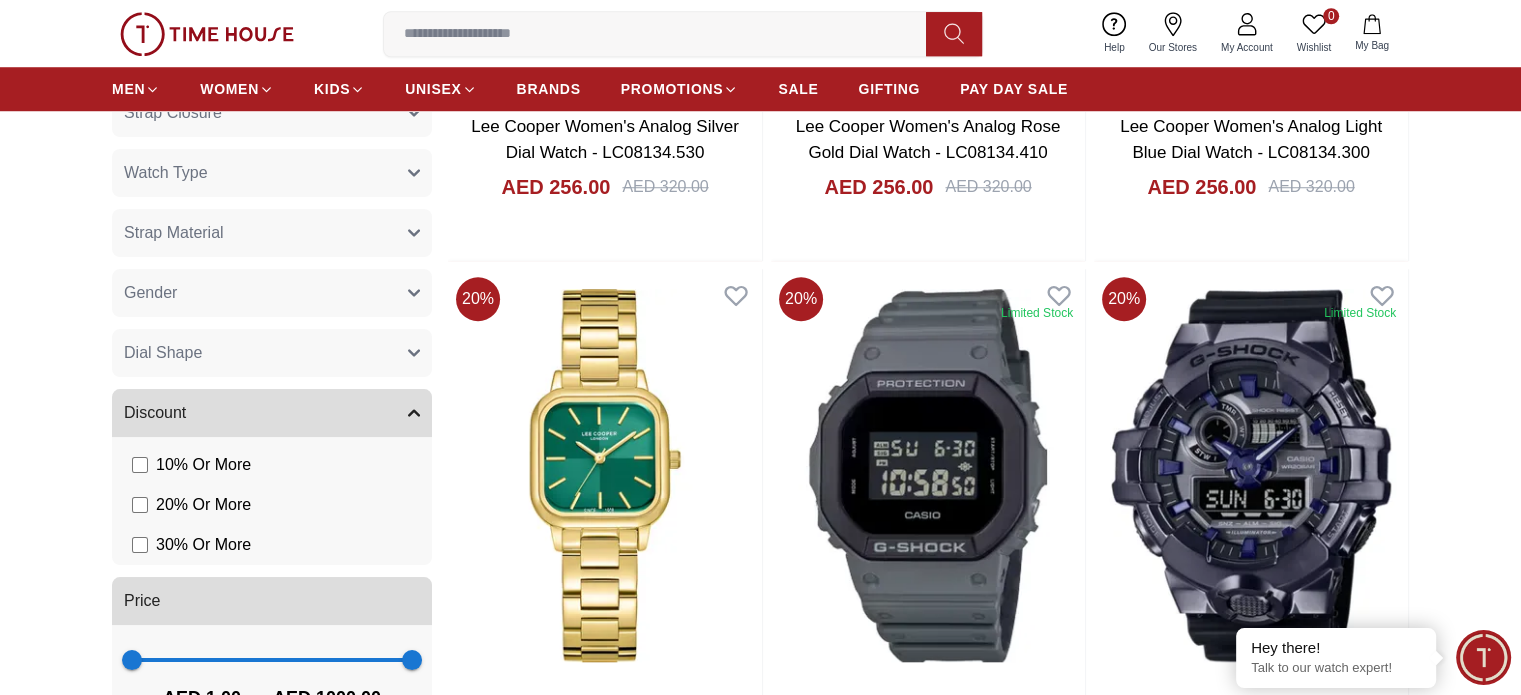 scroll, scrollTop: 1681, scrollLeft: 0, axis: vertical 